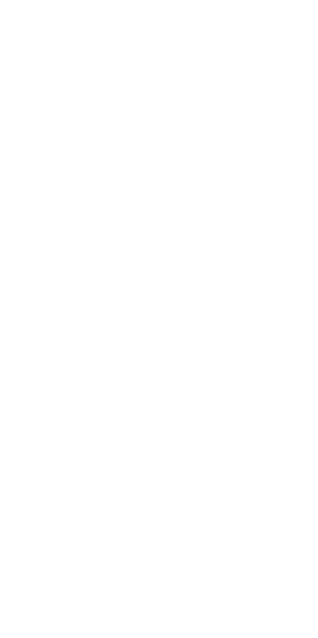scroll, scrollTop: 0, scrollLeft: 0, axis: both 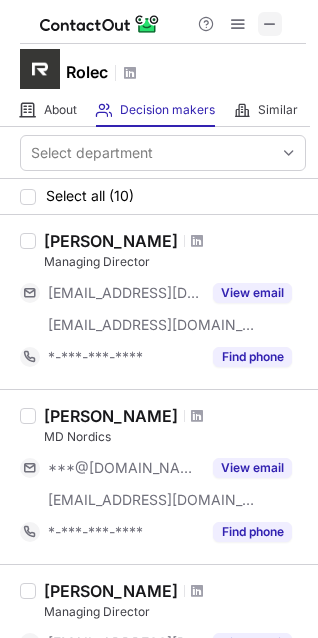 click at bounding box center [270, 24] 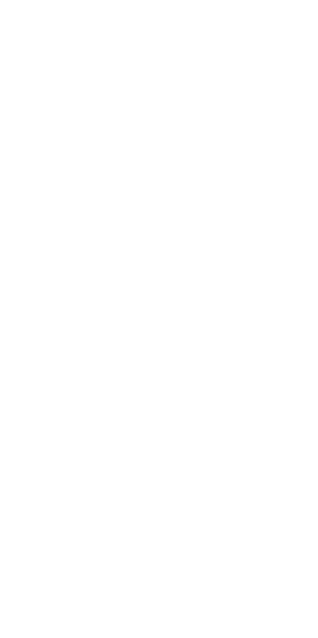 scroll, scrollTop: 0, scrollLeft: 0, axis: both 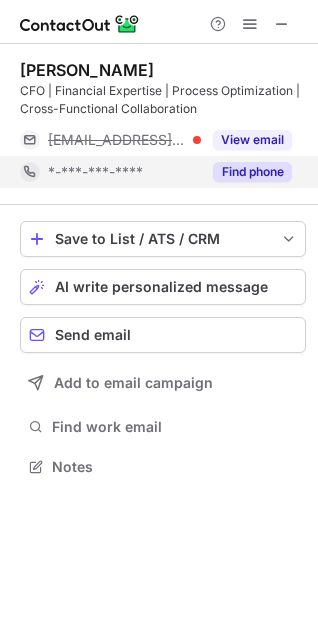 click on "Find phone" at bounding box center (252, 172) 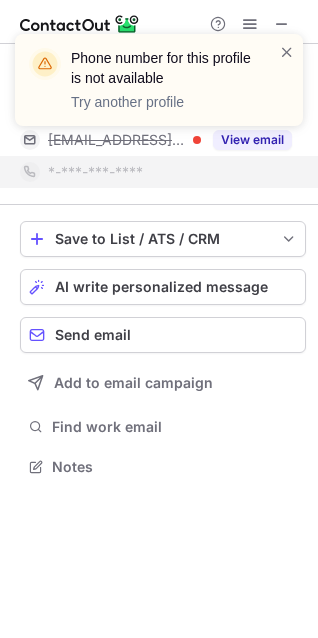 drag, startPoint x: 254, startPoint y: 126, endPoint x: 234, endPoint y: 142, distance: 25.612497 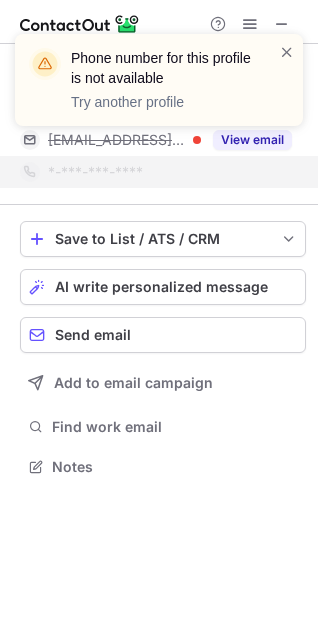 click on "Phone number for this profile is not available Try another profile" at bounding box center [159, 88] 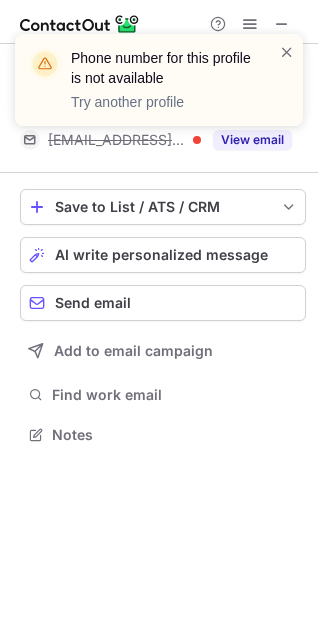 scroll, scrollTop: 420, scrollLeft: 318, axis: both 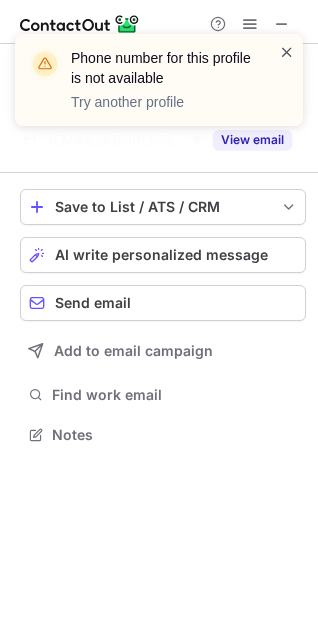 drag, startPoint x: 280, startPoint y: 57, endPoint x: 283, endPoint y: 46, distance: 11.401754 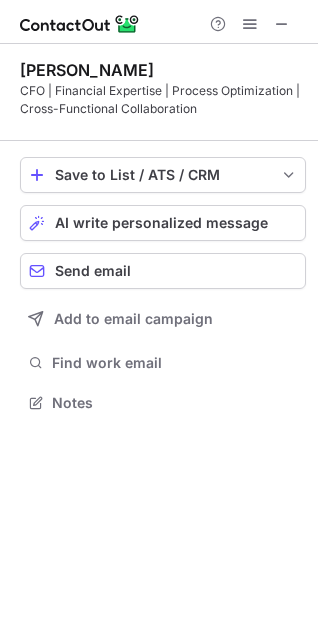 scroll, scrollTop: 388, scrollLeft: 318, axis: both 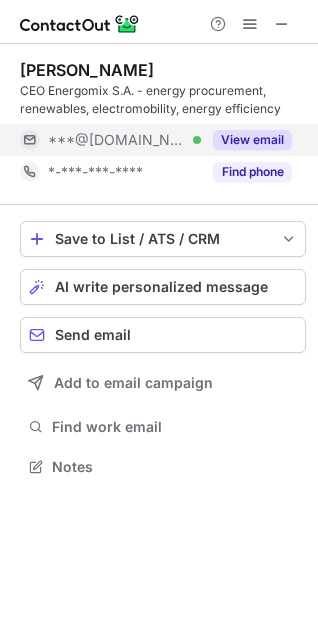 click on "View email" at bounding box center (252, 140) 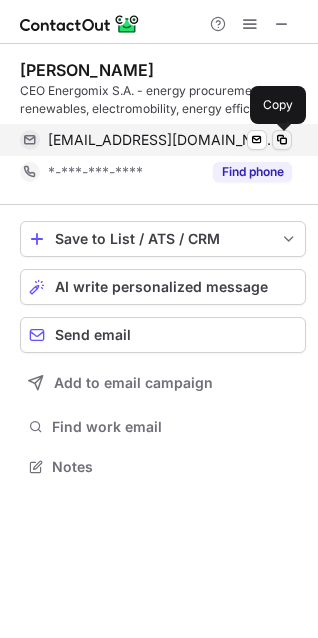 click at bounding box center (282, 140) 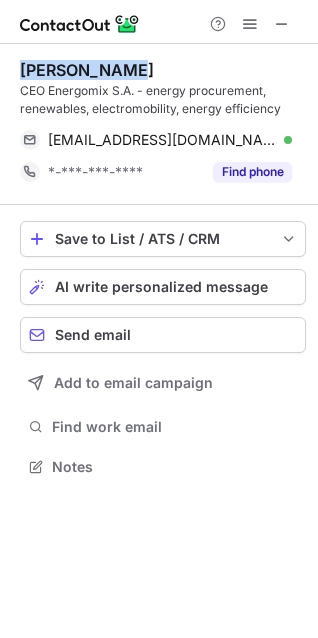 drag, startPoint x: 133, startPoint y: 68, endPoint x: 20, endPoint y: 76, distance: 113.28283 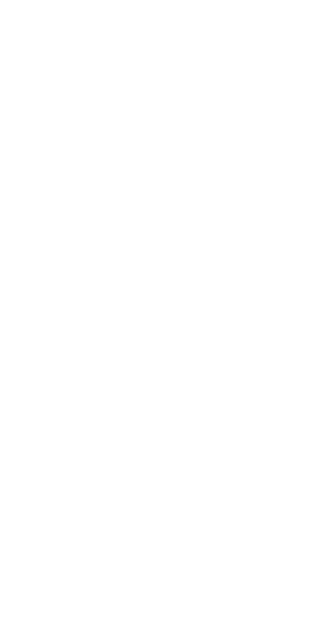 scroll, scrollTop: 0, scrollLeft: 0, axis: both 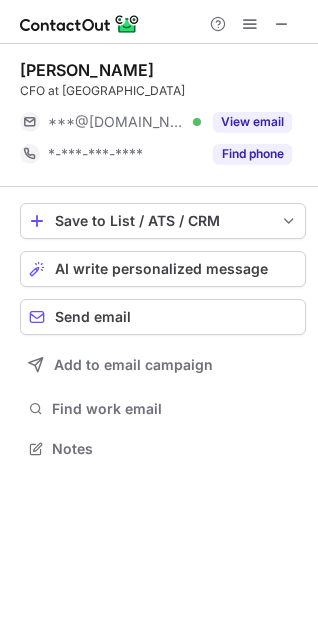 click on "Matteo Scaglia CFO at Powy ***@gmail.com Verified View email *-***-***-**** Find phone Save to List / ATS / CRM List Select Lever Connect Greenhouse Connect Salesforce Connect Hubspot Connect Bullhorn Connect Zapier (100+ Applications) Connect Request a new integration AI write personalized message Send email Add to email campaign Find work email Notes" at bounding box center [159, 341] 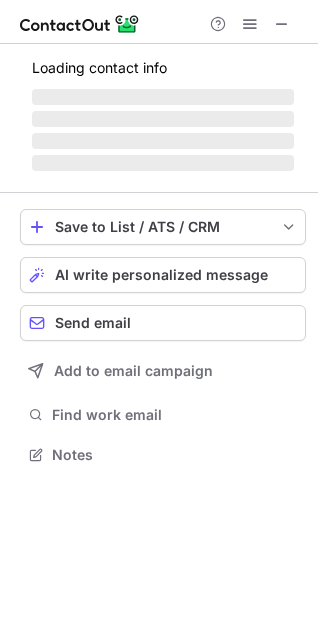 scroll, scrollTop: 10, scrollLeft: 9, axis: both 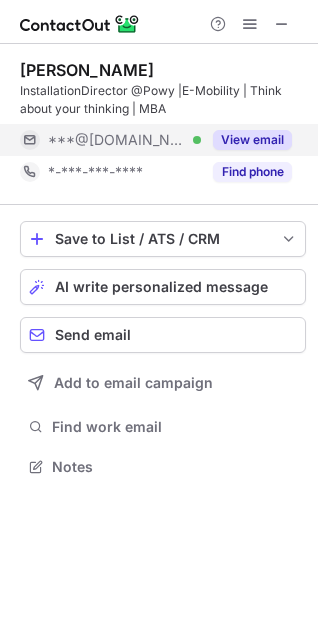 click on "View email" at bounding box center [252, 140] 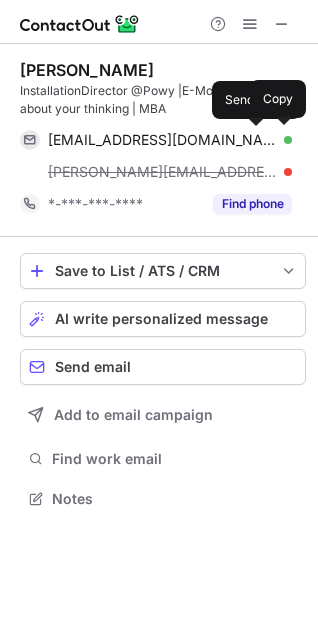 scroll, scrollTop: 10, scrollLeft: 9, axis: both 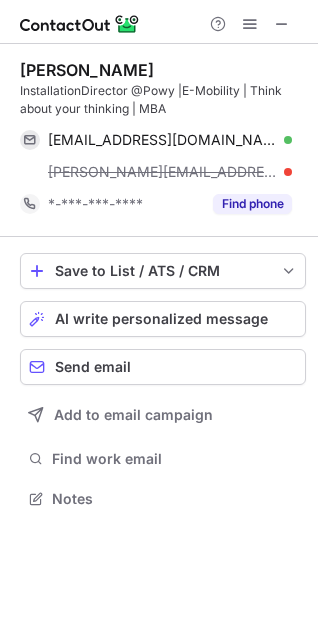 drag, startPoint x: 156, startPoint y: 75, endPoint x: 18, endPoint y: 74, distance: 138.00362 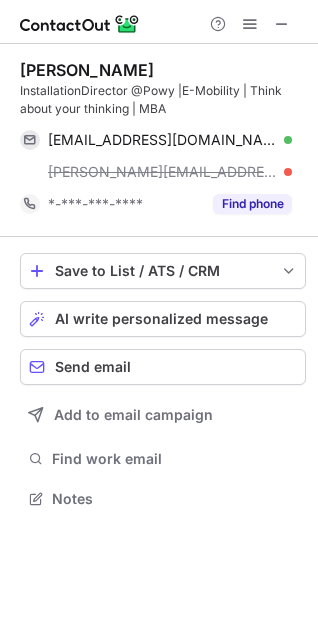 click on "Vanessa Carriero" at bounding box center (87, 70) 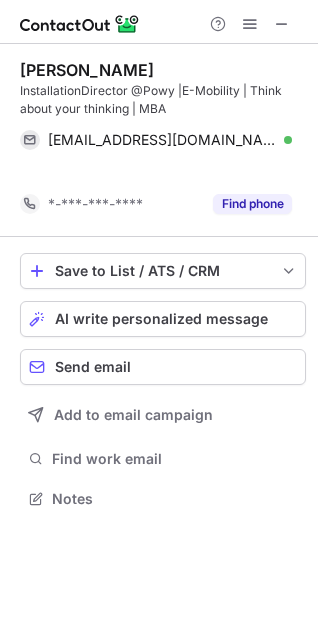 scroll, scrollTop: 452, scrollLeft: 318, axis: both 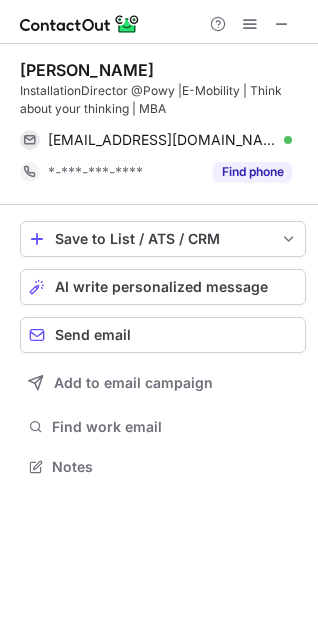 drag, startPoint x: 167, startPoint y: 65, endPoint x: 13, endPoint y: 69, distance: 154.05194 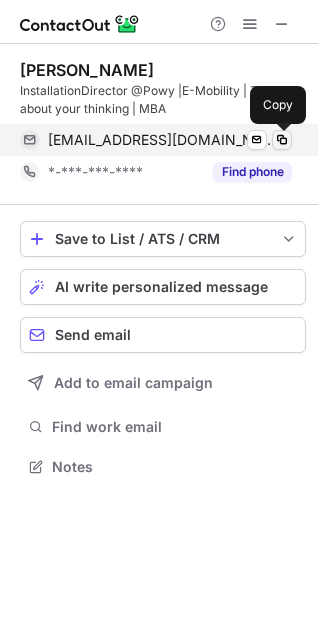 click at bounding box center (282, 140) 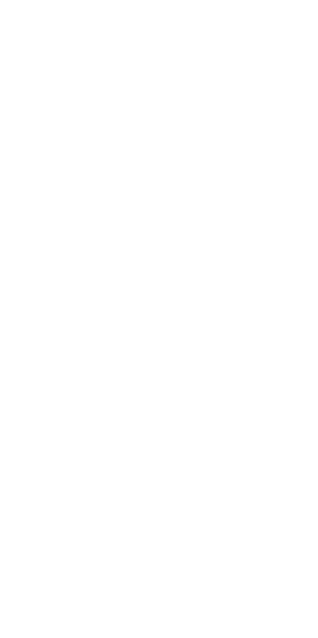 scroll, scrollTop: 0, scrollLeft: 0, axis: both 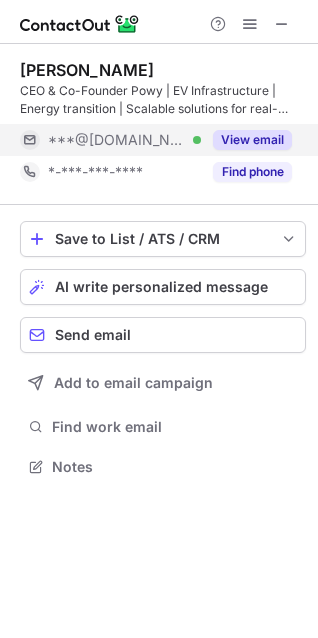 click on "View email" at bounding box center [252, 140] 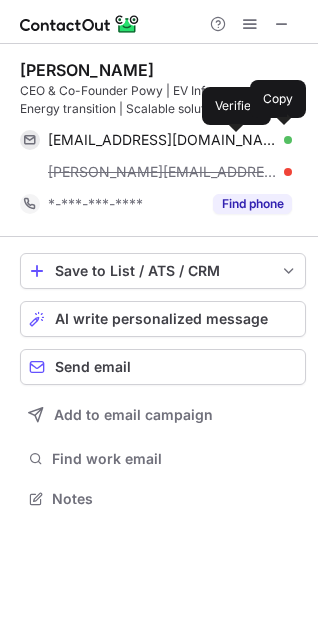 scroll, scrollTop: 10, scrollLeft: 9, axis: both 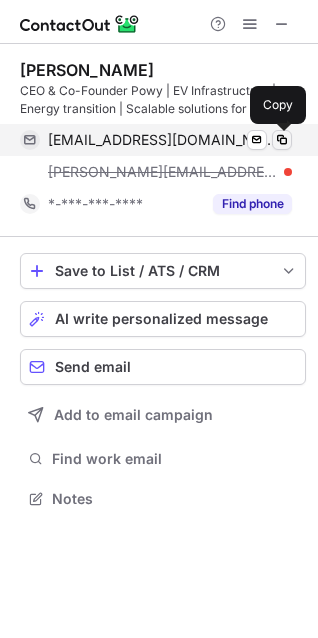 click at bounding box center (282, 140) 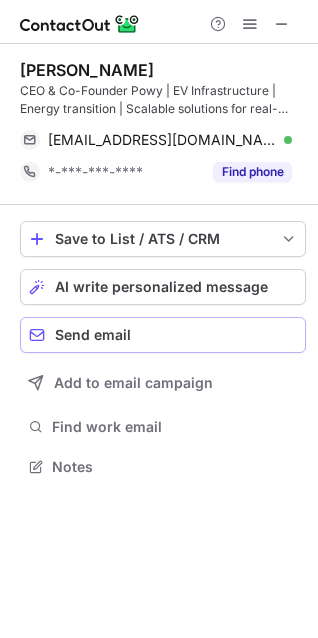 scroll, scrollTop: 452, scrollLeft: 318, axis: both 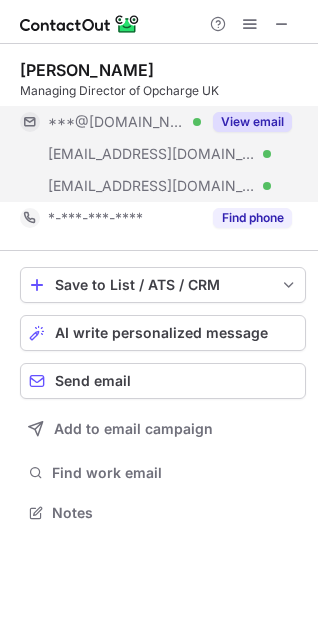 click on "View email" at bounding box center (252, 122) 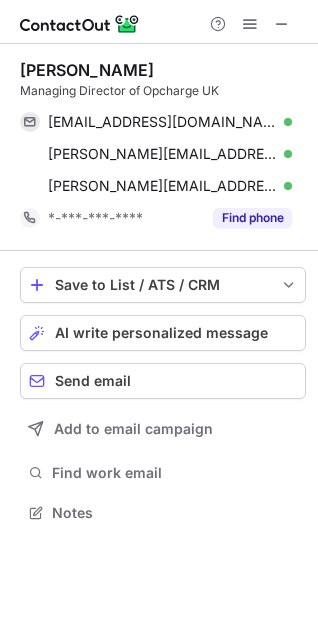 drag, startPoint x: 19, startPoint y: 66, endPoint x: 172, endPoint y: 69, distance: 153.0294 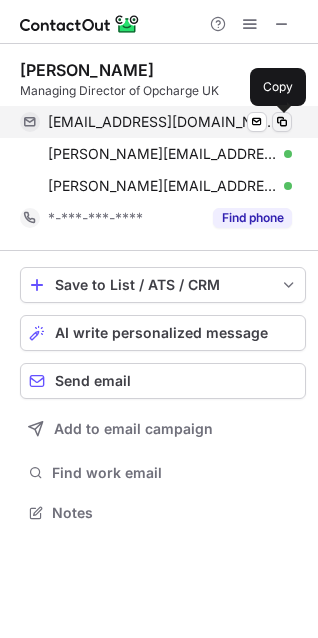 click at bounding box center [282, 122] 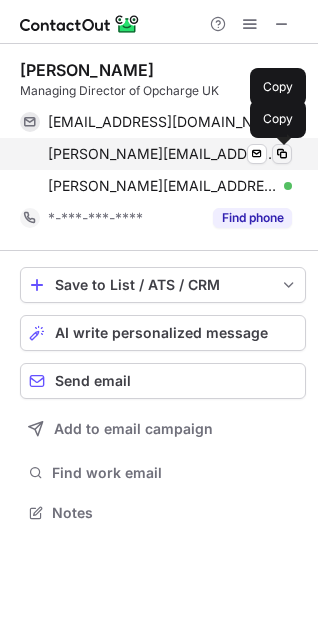 click at bounding box center [282, 154] 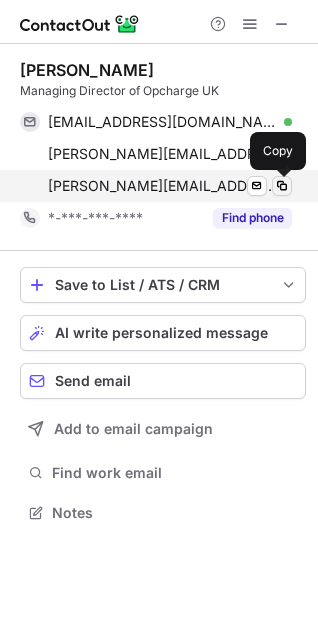 click at bounding box center (282, 186) 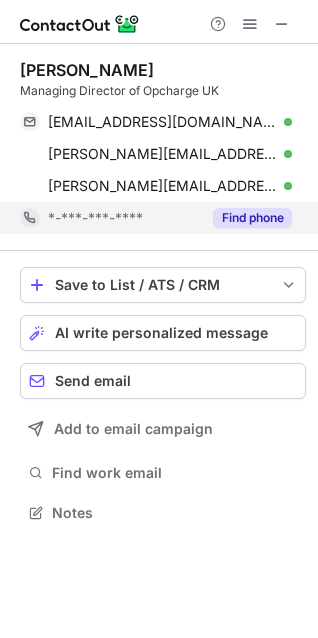 click on "Find phone" at bounding box center (252, 218) 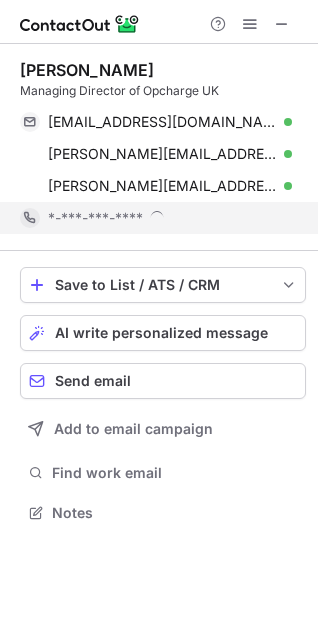scroll, scrollTop: 10, scrollLeft: 9, axis: both 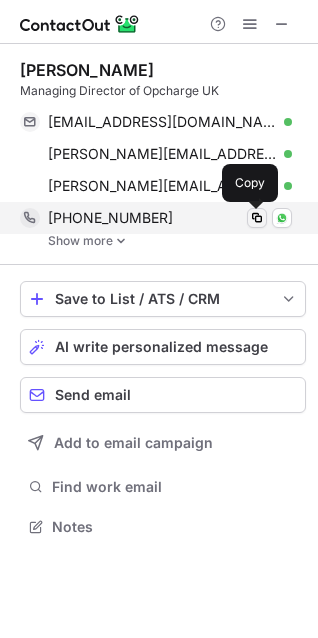 click at bounding box center [257, 218] 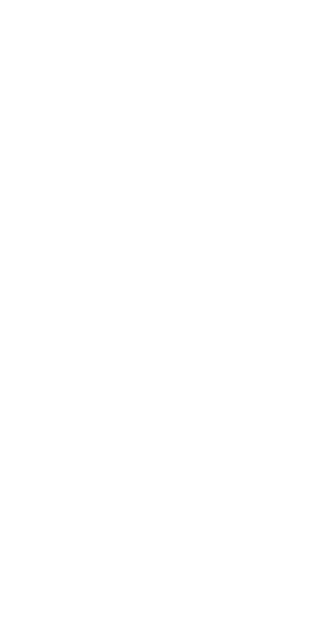 scroll, scrollTop: 0, scrollLeft: 0, axis: both 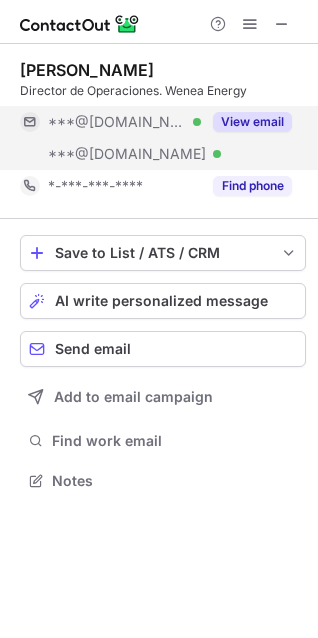 click on "View email" at bounding box center (252, 122) 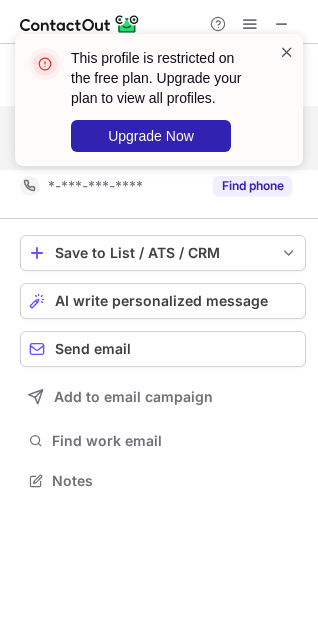 click at bounding box center [287, 52] 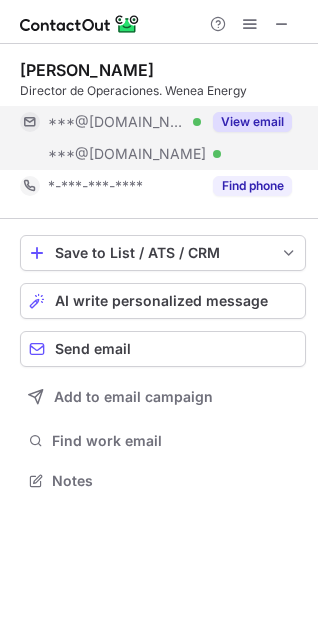click on "View email" at bounding box center [252, 122] 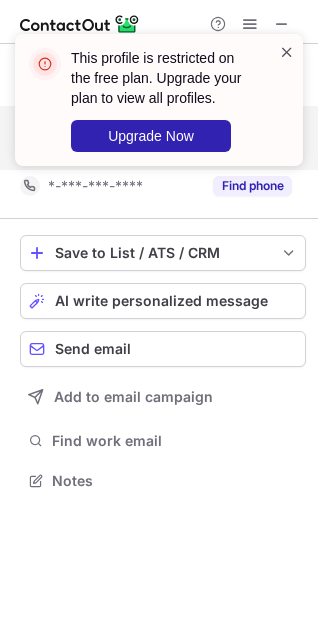 click at bounding box center (287, 52) 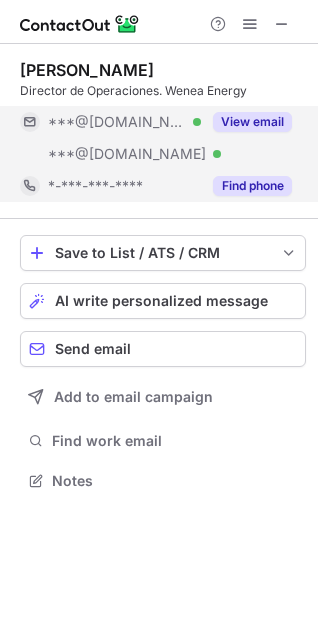 click on "Find phone" at bounding box center [252, 186] 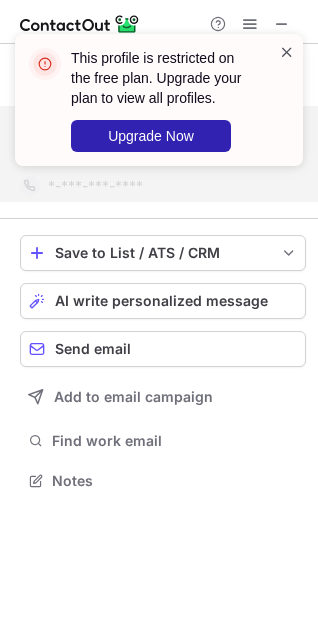 click at bounding box center (287, 52) 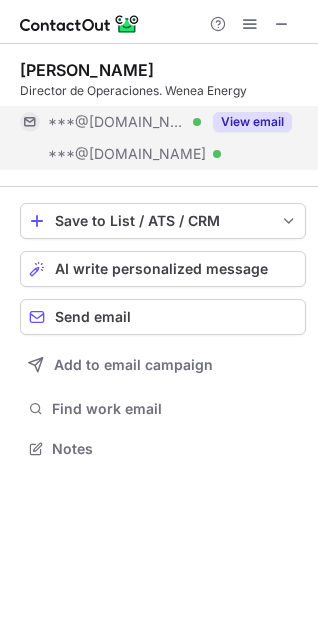 scroll, scrollTop: 434, scrollLeft: 318, axis: both 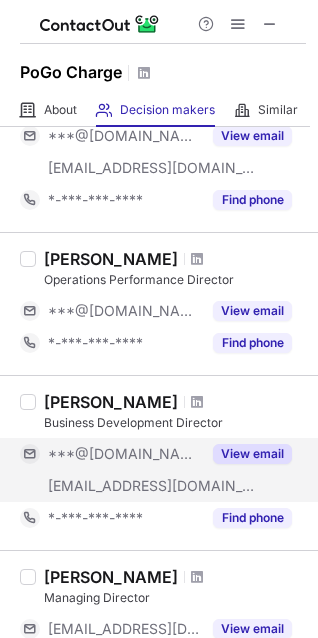 click on "View email" at bounding box center (252, 454) 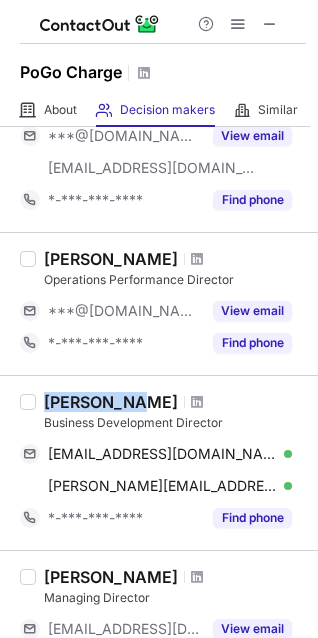 drag, startPoint x: 43, startPoint y: 398, endPoint x: 137, endPoint y: 398, distance: 94 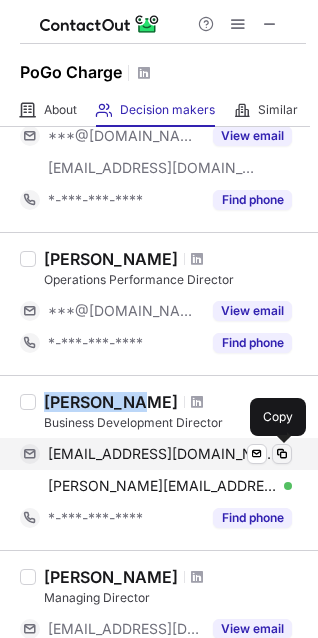 click at bounding box center (282, 454) 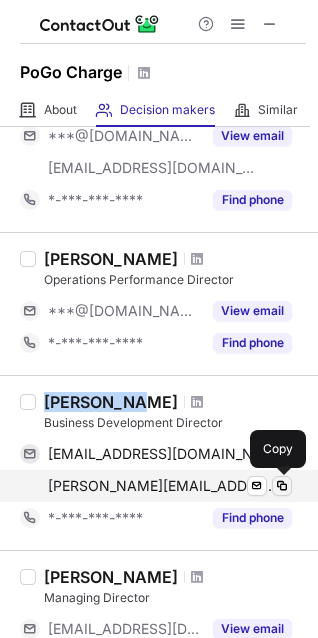 click at bounding box center [282, 486] 